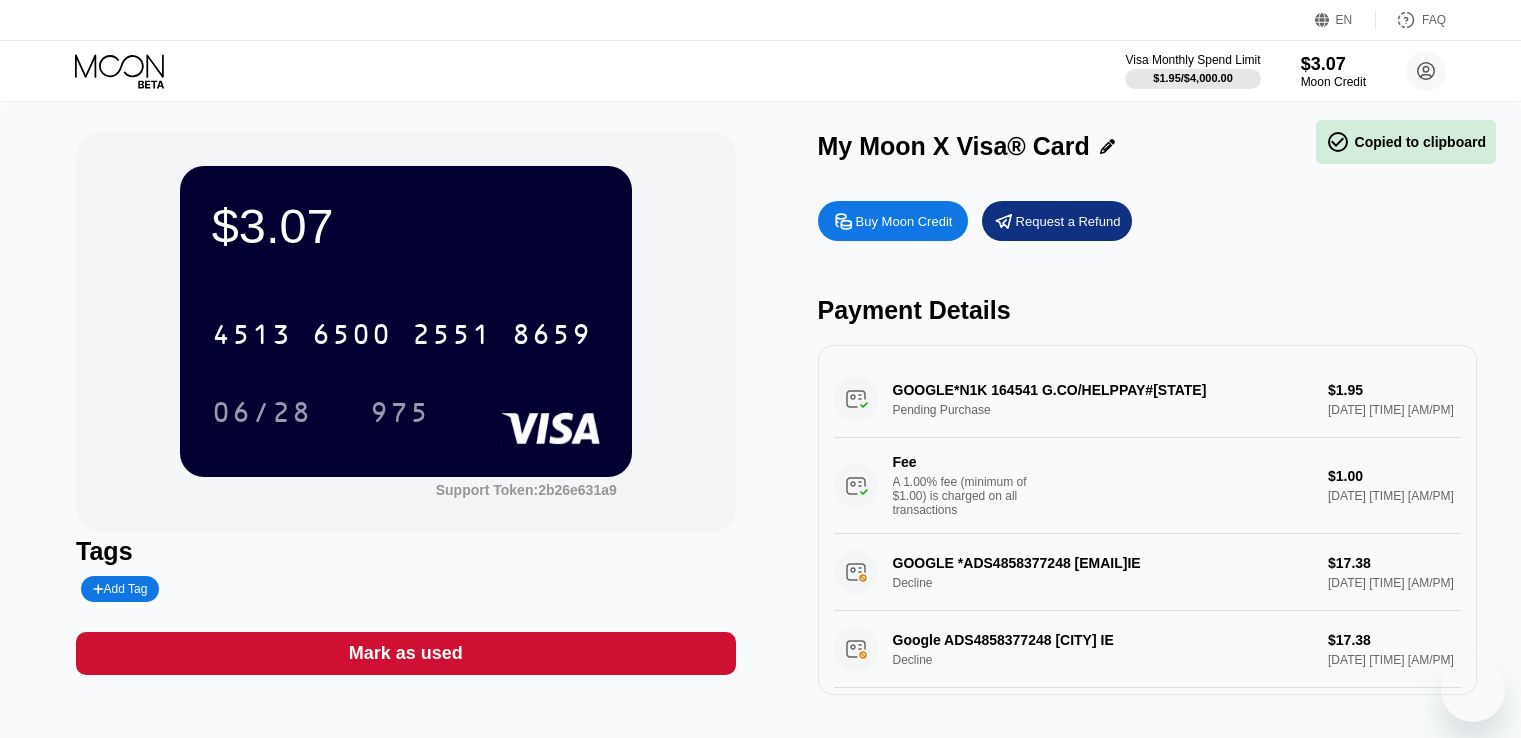 scroll, scrollTop: 0, scrollLeft: 0, axis: both 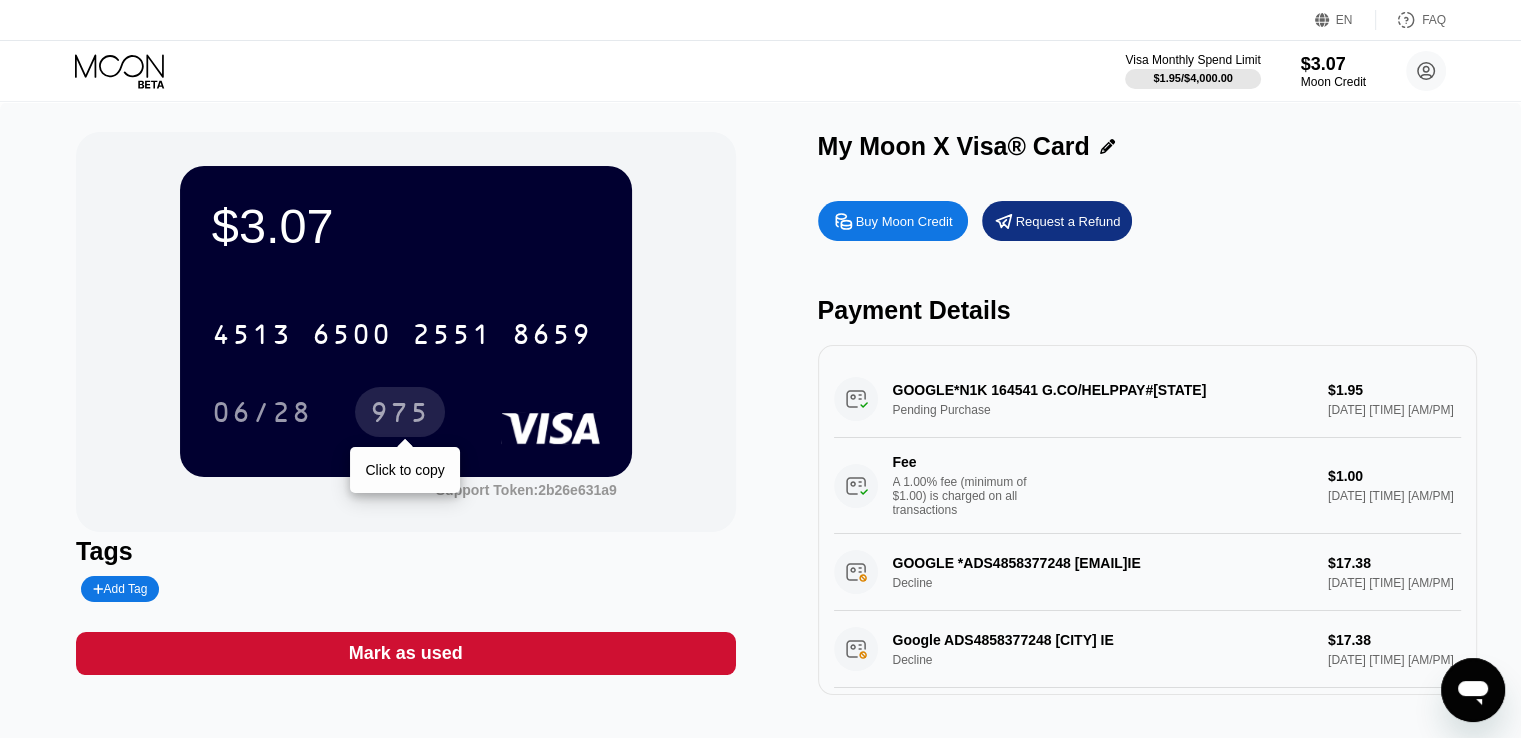click on "975" at bounding box center (400, 415) 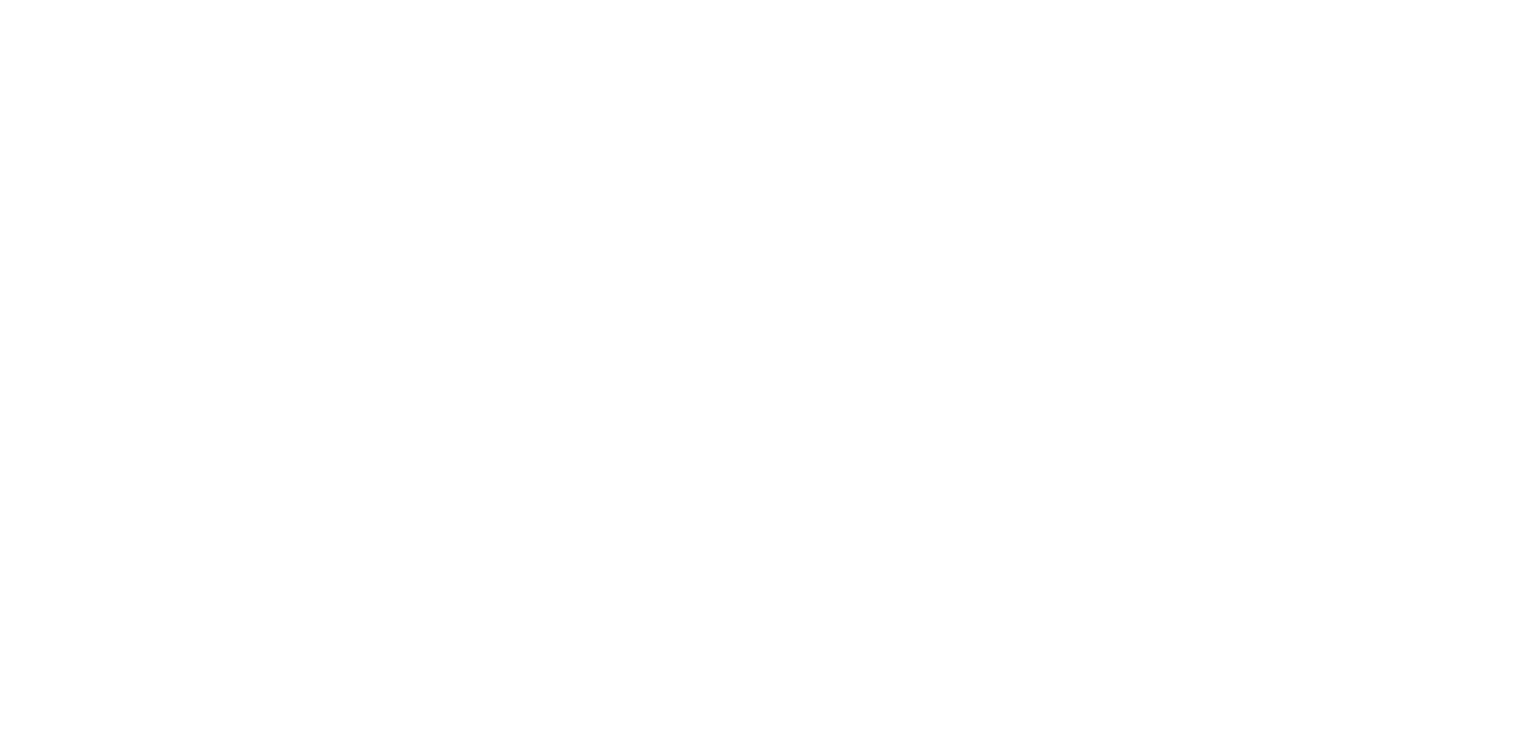 scroll, scrollTop: 0, scrollLeft: 0, axis: both 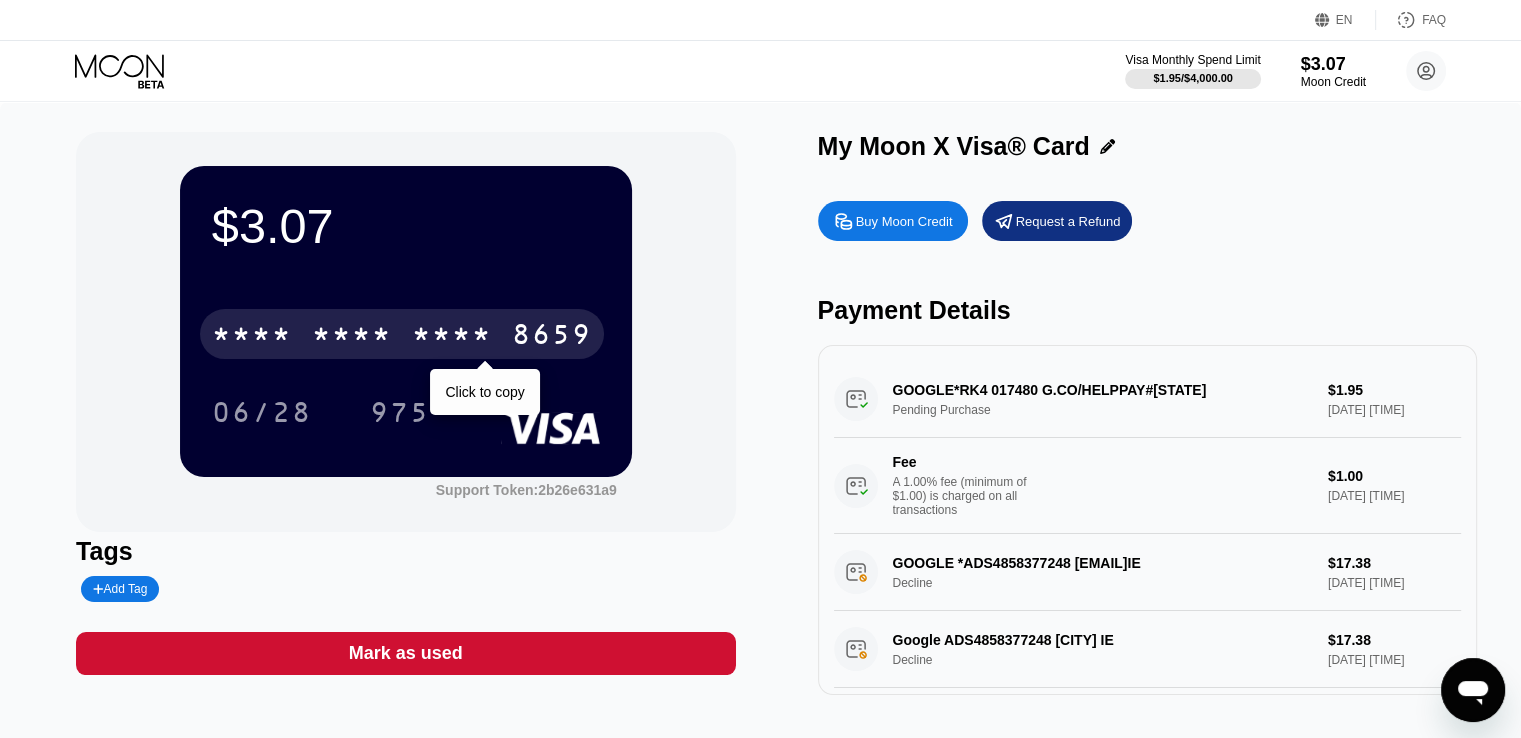 click on "* * * *" at bounding box center (452, 337) 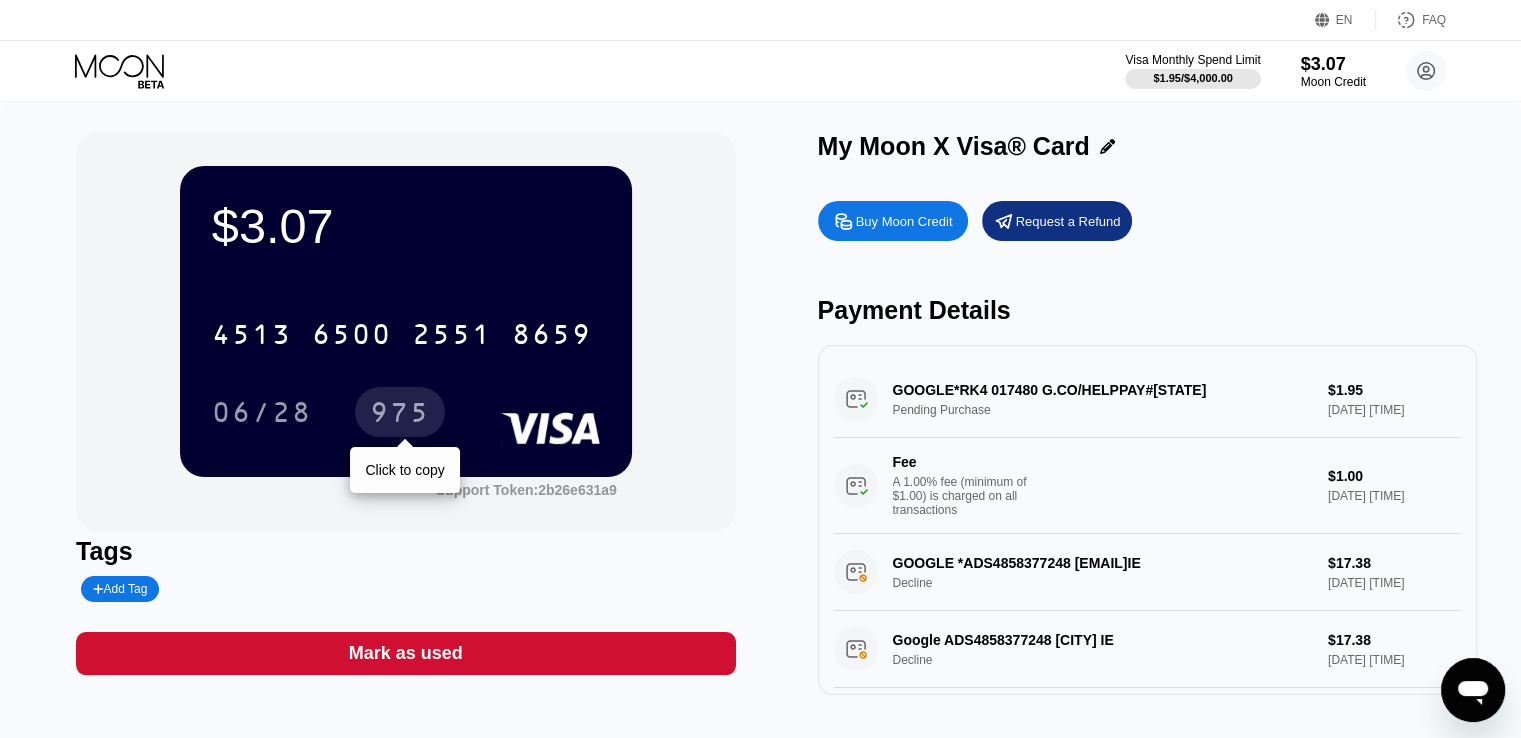 click on "975" at bounding box center (400, 415) 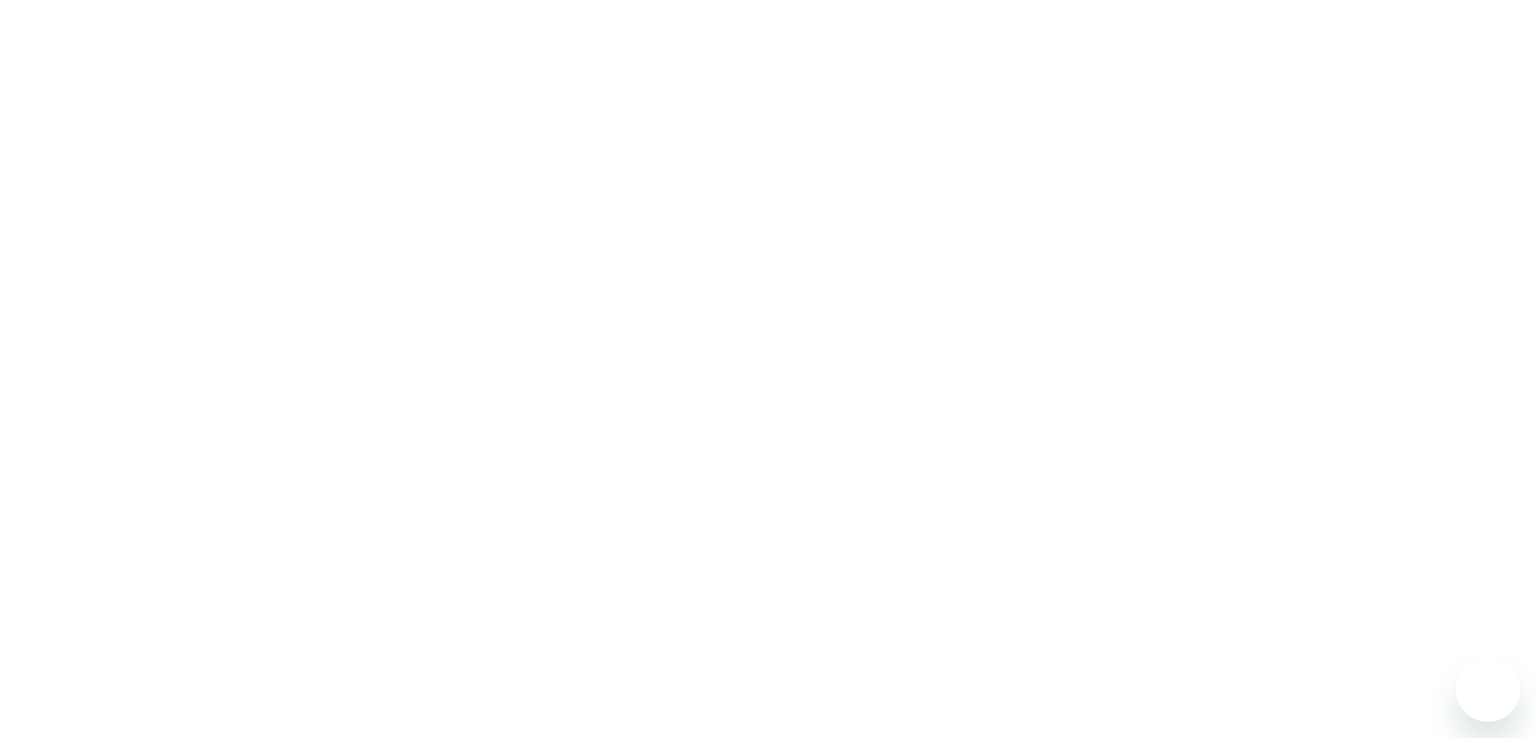 scroll, scrollTop: 0, scrollLeft: 0, axis: both 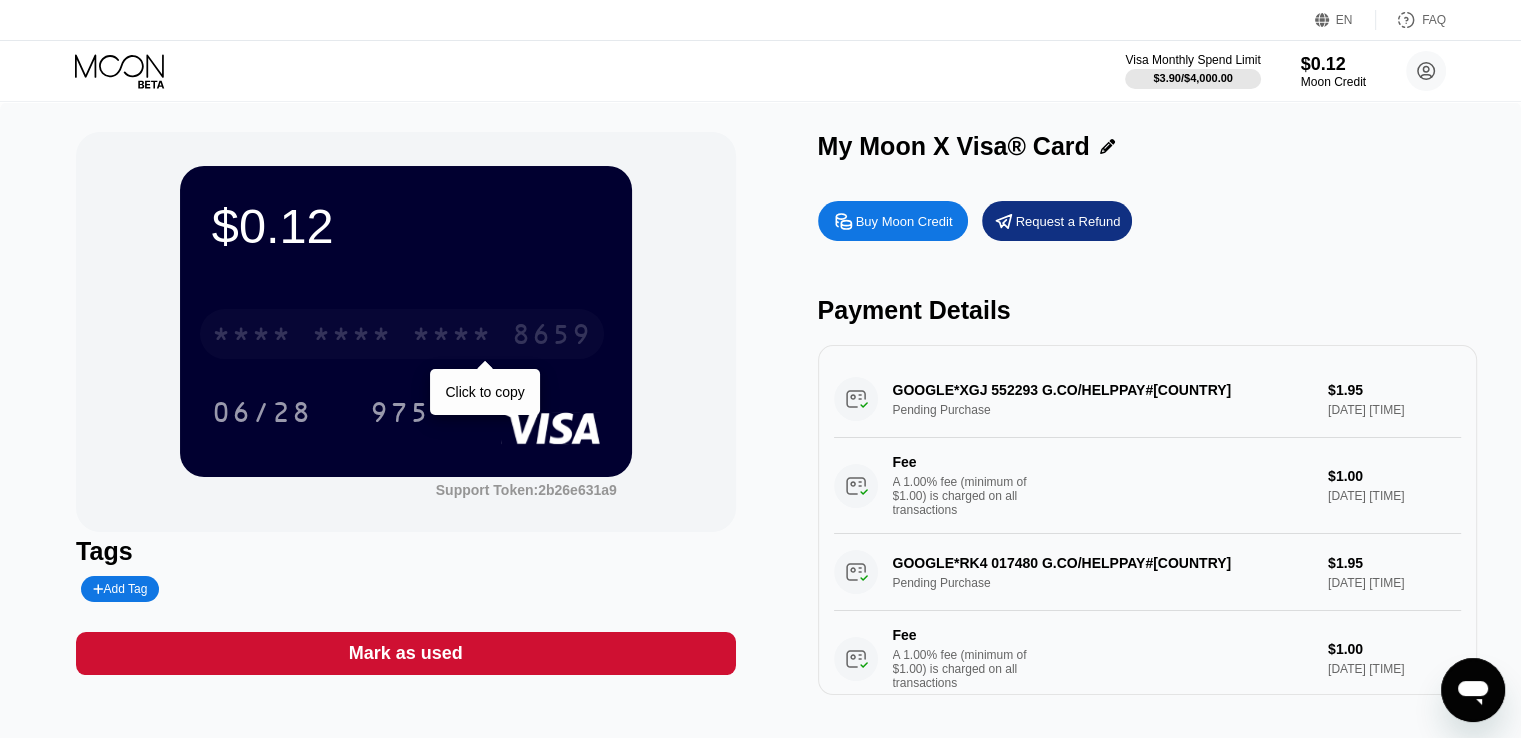 click on "* * * *" at bounding box center (452, 337) 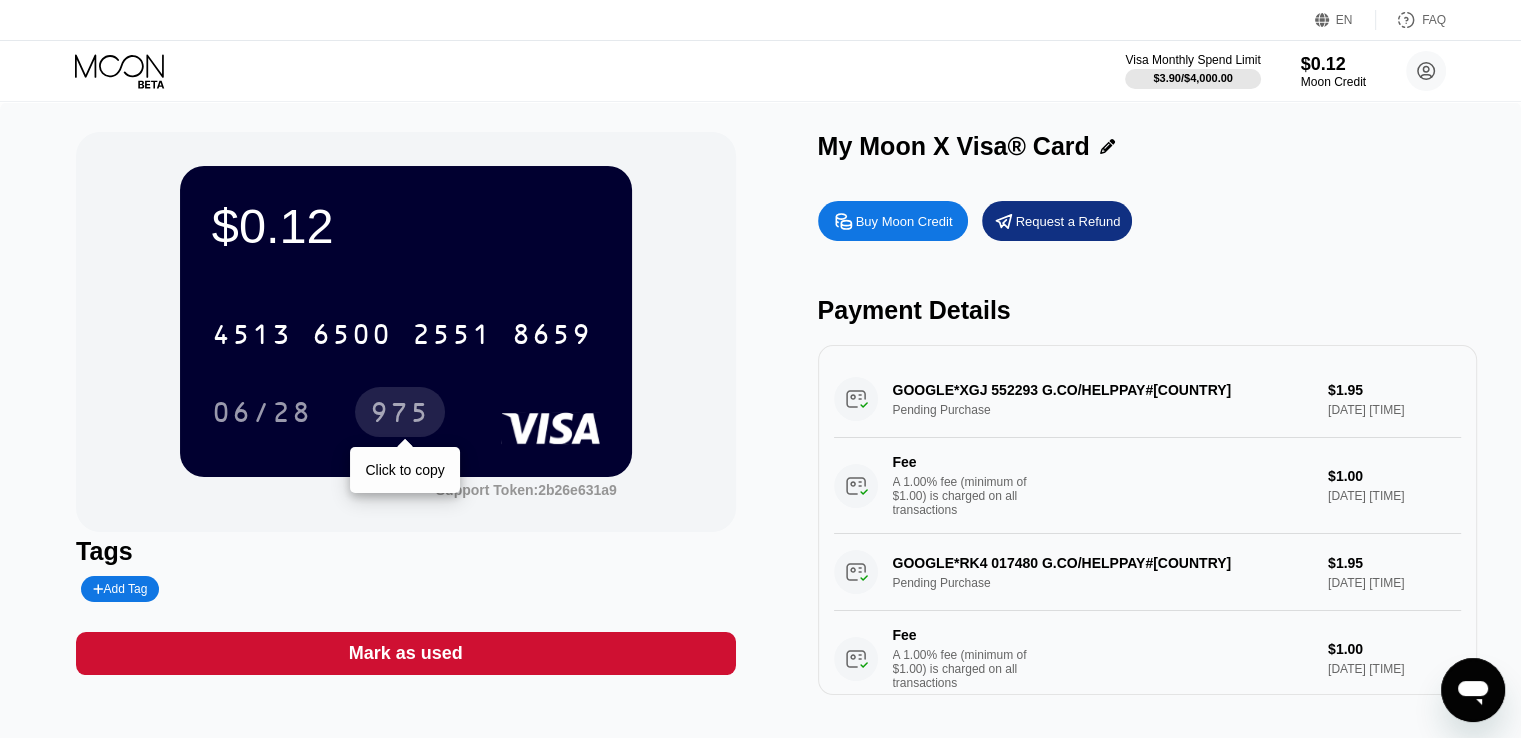 click on "975" at bounding box center [400, 415] 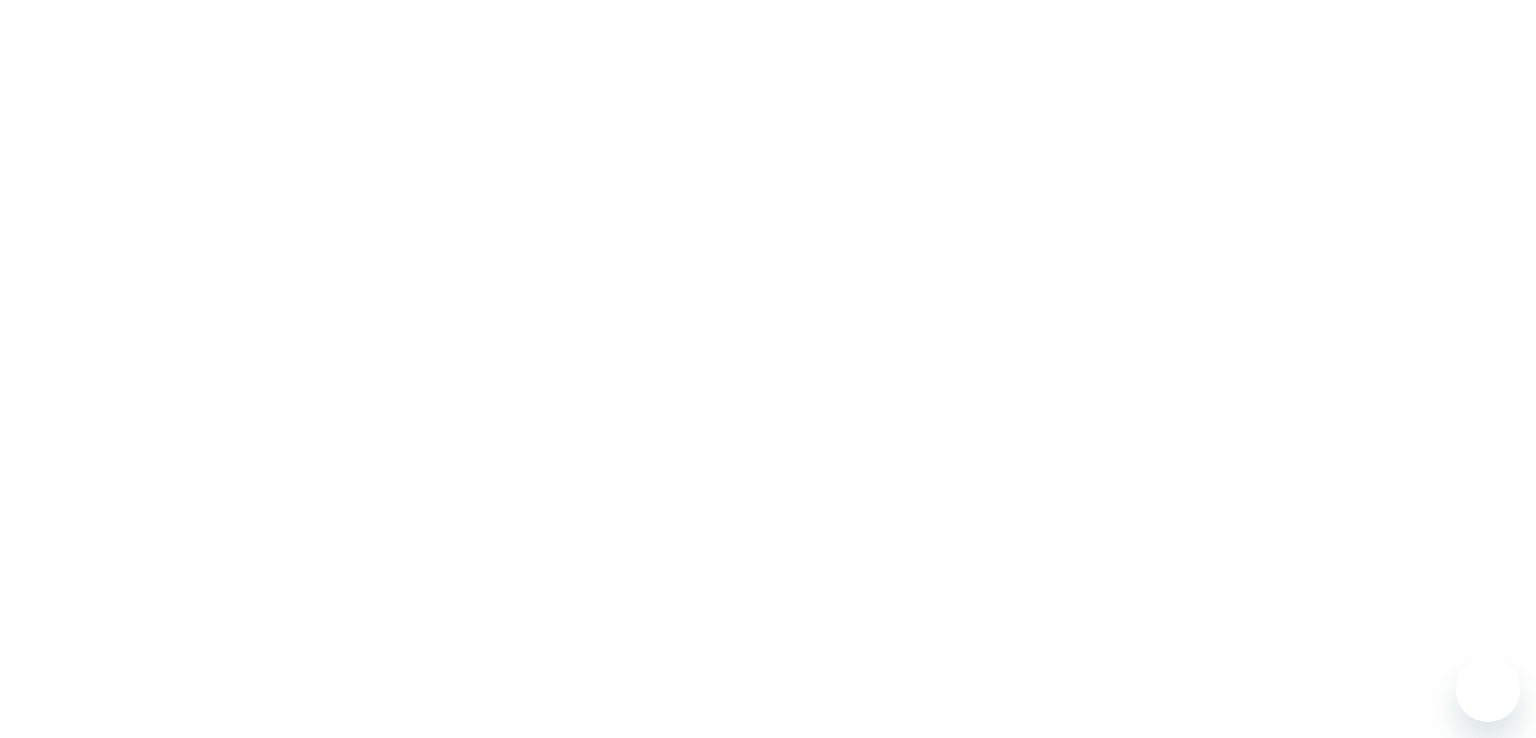 scroll, scrollTop: 0, scrollLeft: 0, axis: both 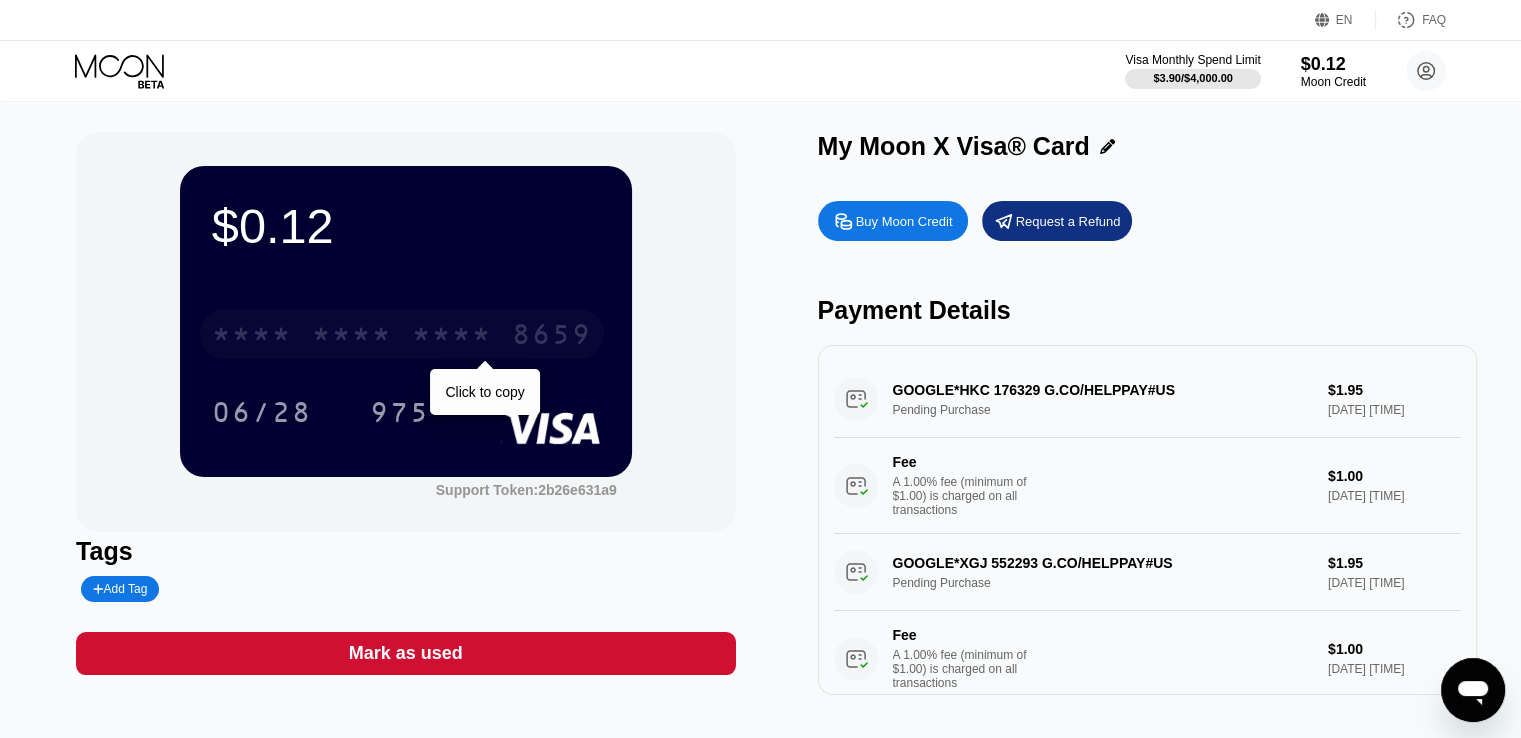 click on "* * * *" at bounding box center (452, 337) 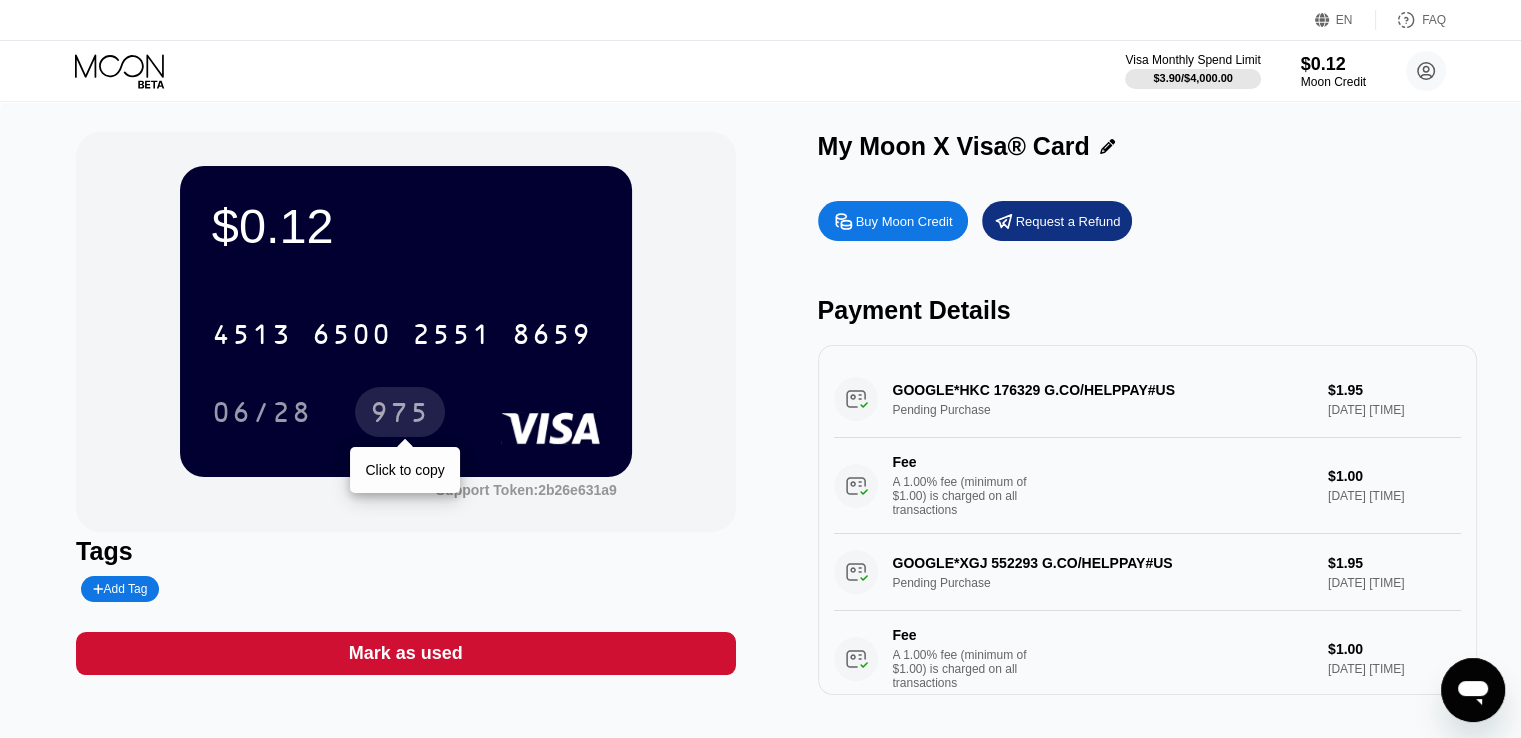 click on "975" at bounding box center [400, 415] 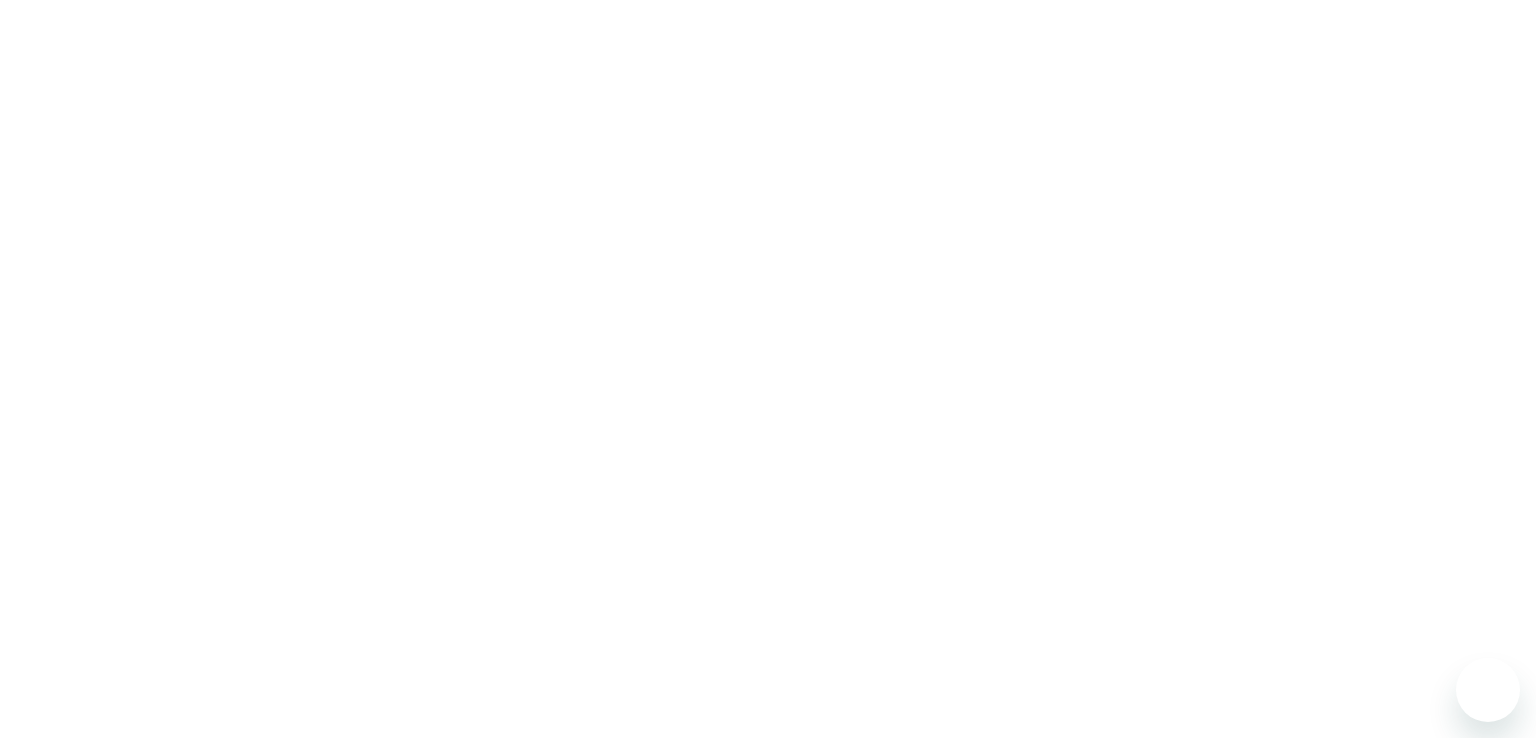 scroll, scrollTop: 0, scrollLeft: 0, axis: both 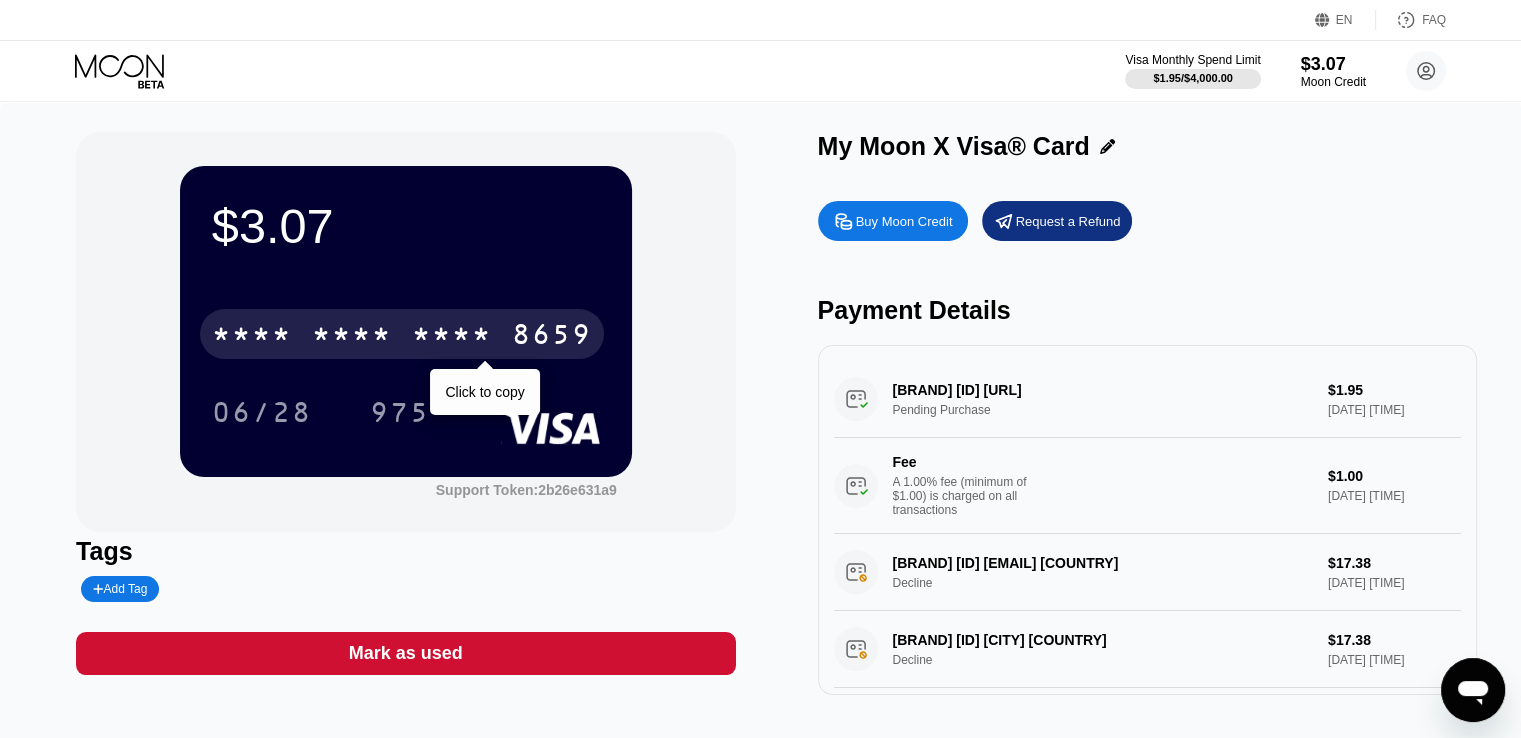 click on "* * * *" at bounding box center [452, 337] 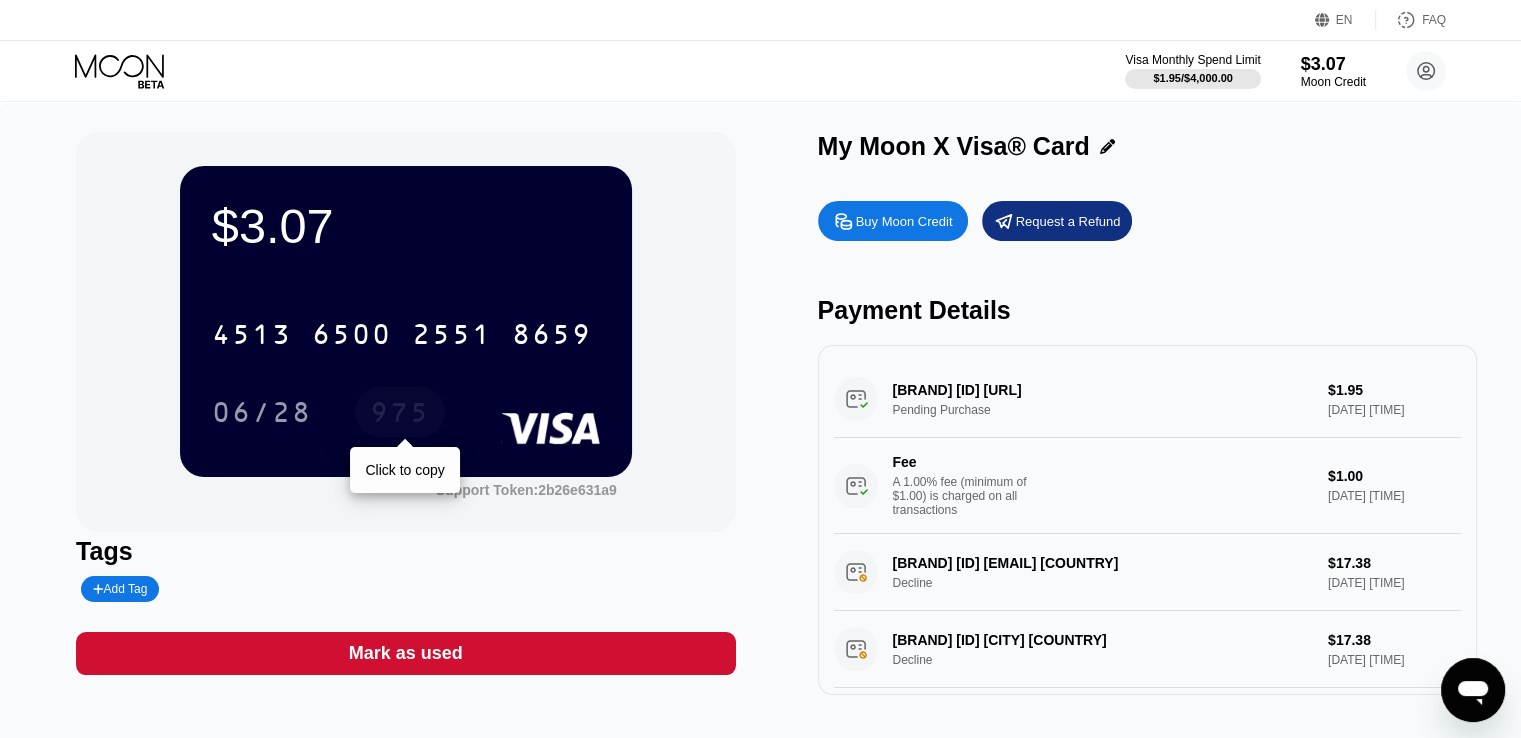click on "975" at bounding box center [400, 415] 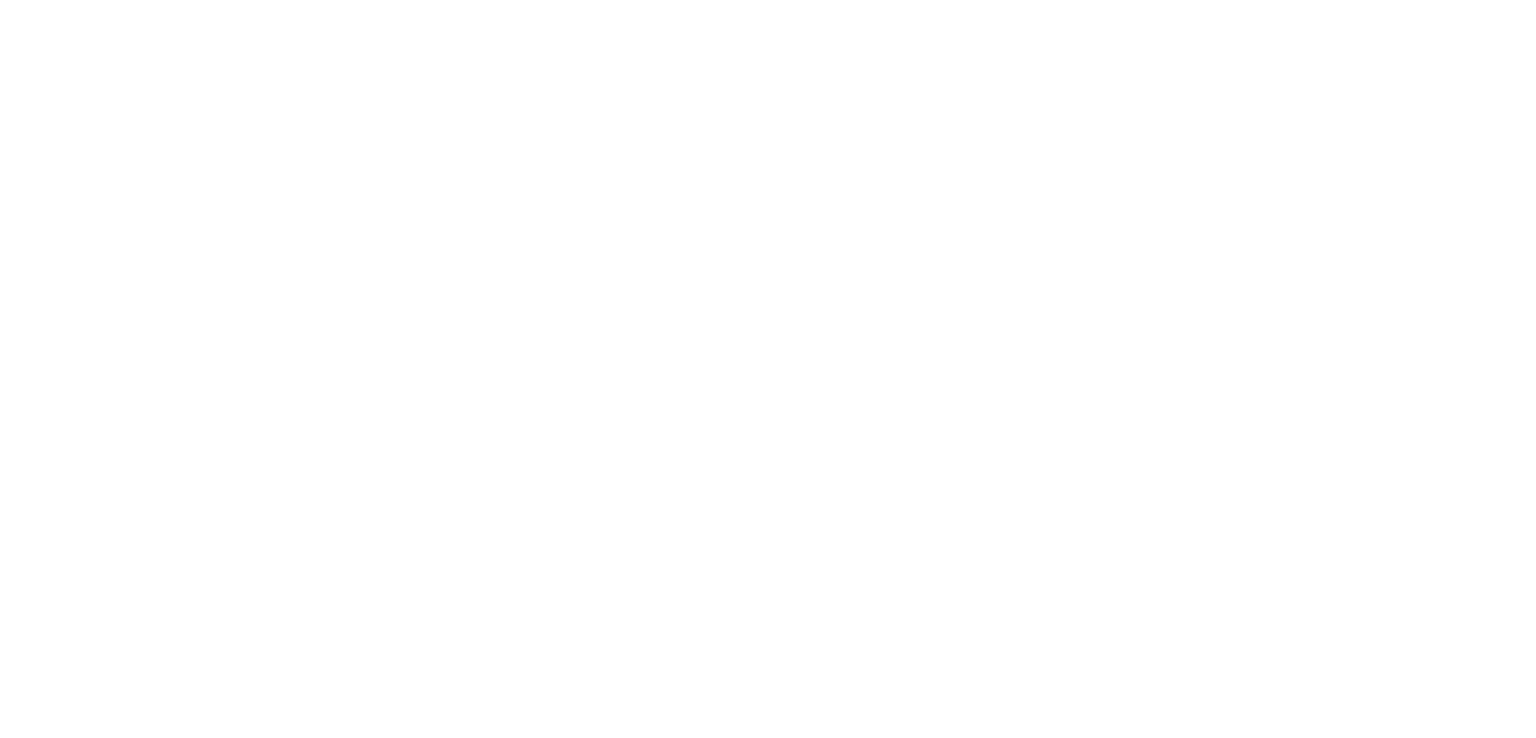 scroll, scrollTop: 0, scrollLeft: 0, axis: both 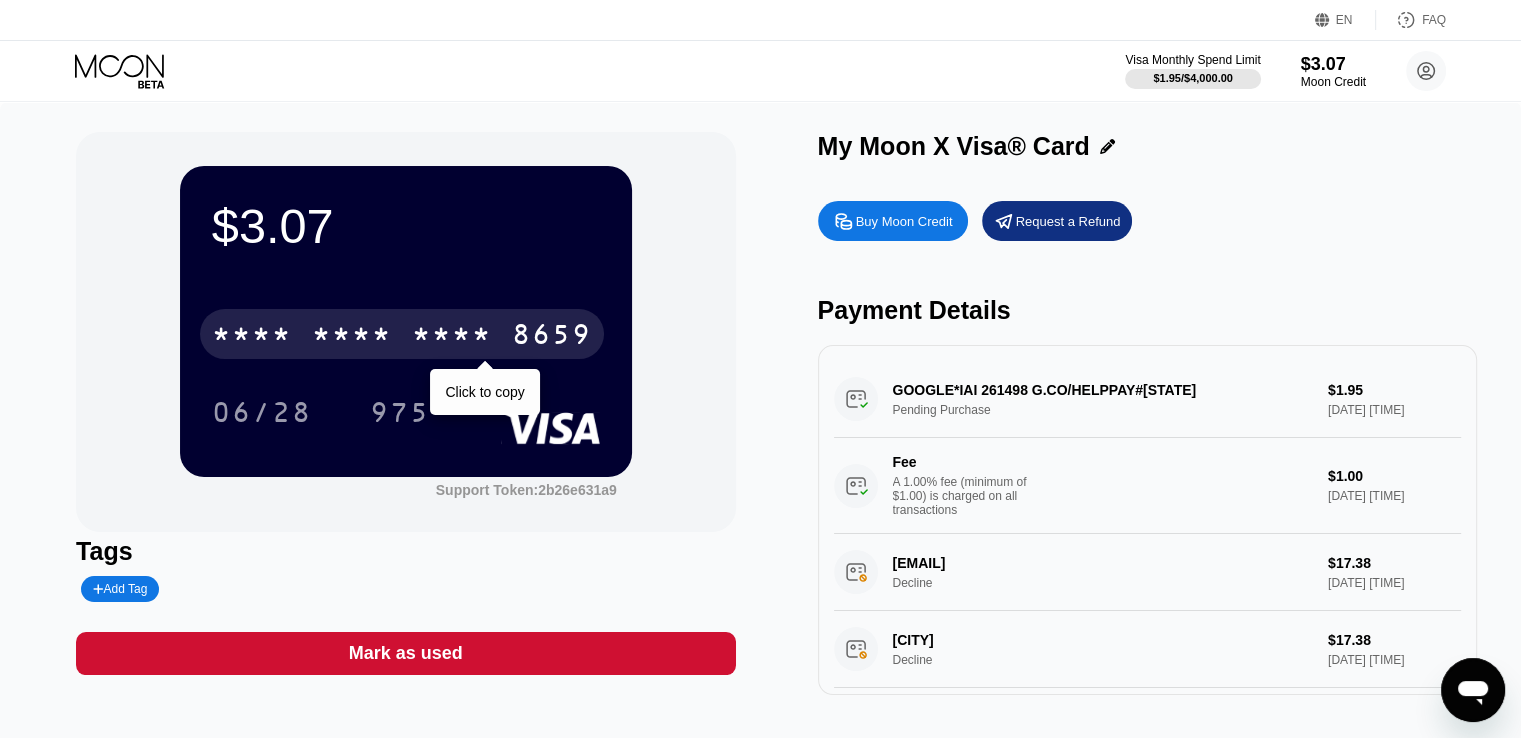 click on "* * * *" at bounding box center [452, 337] 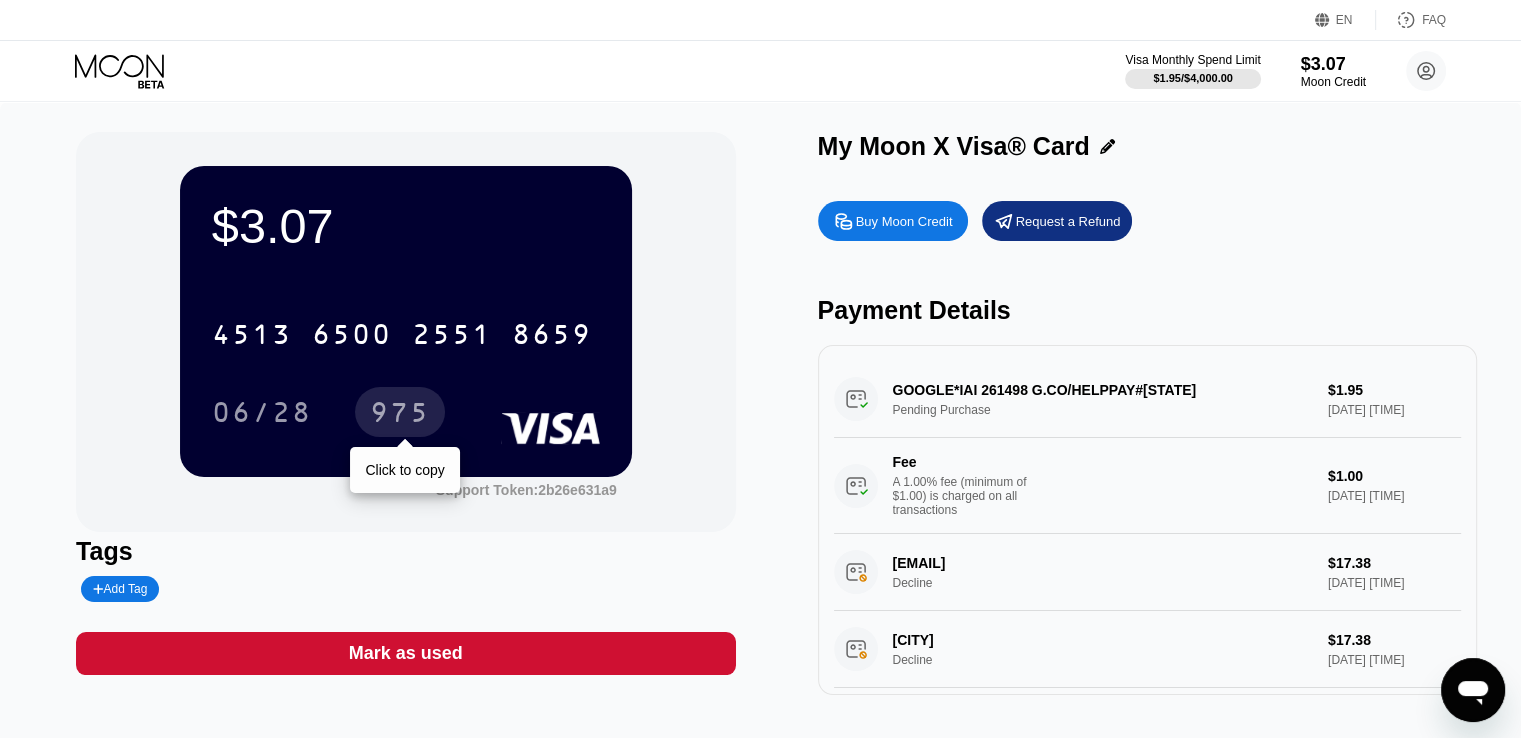 click on "975" at bounding box center (400, 415) 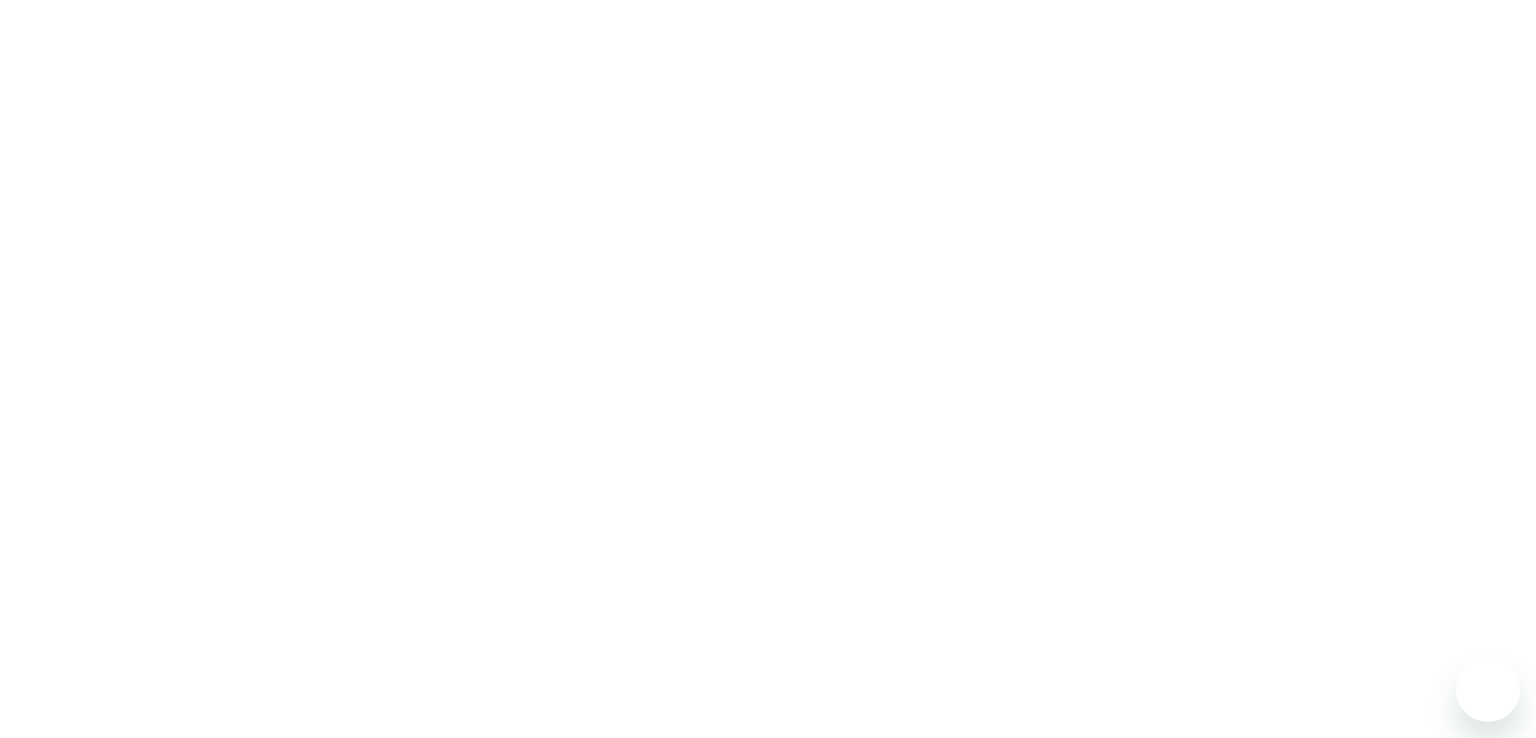 scroll, scrollTop: 0, scrollLeft: 0, axis: both 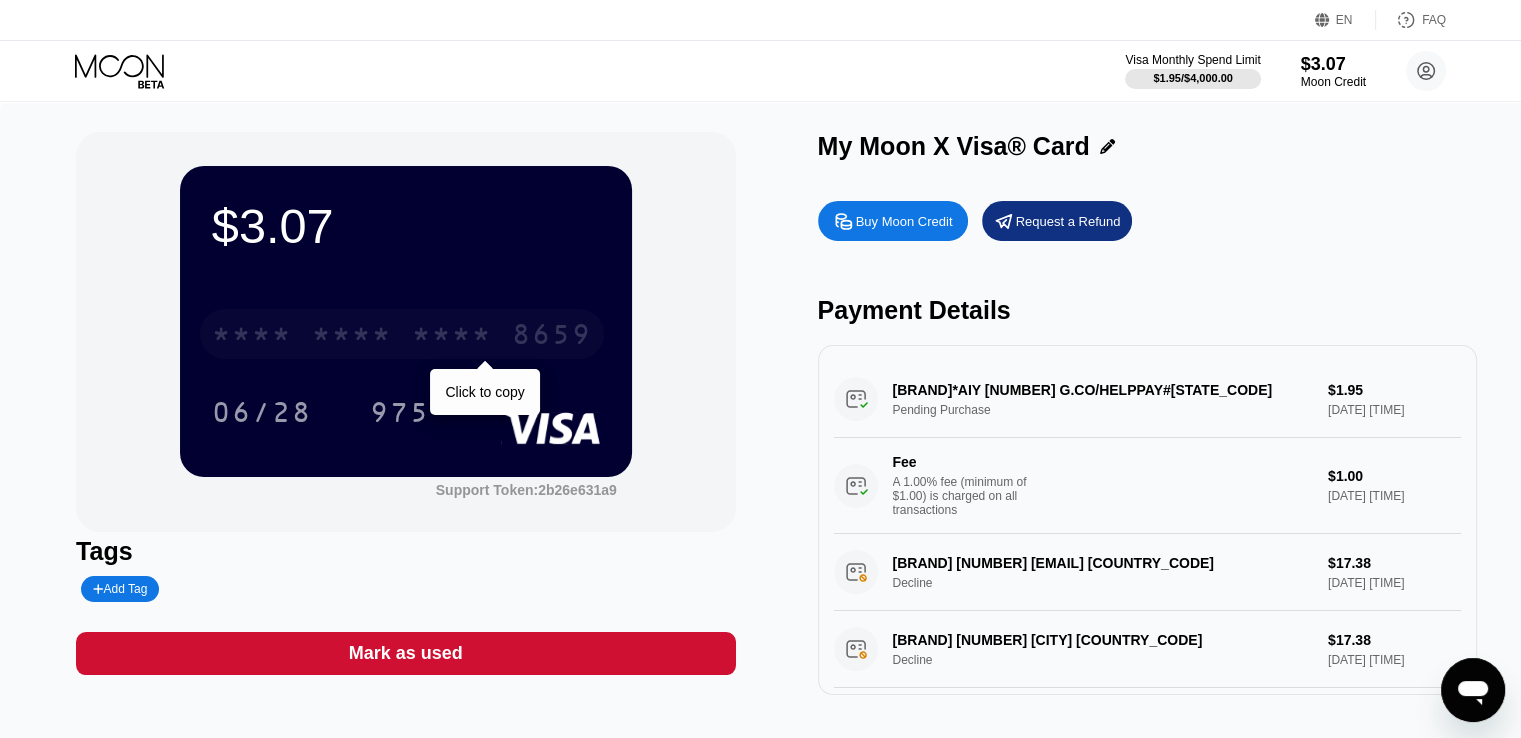 click on "* * * *" at bounding box center (452, 337) 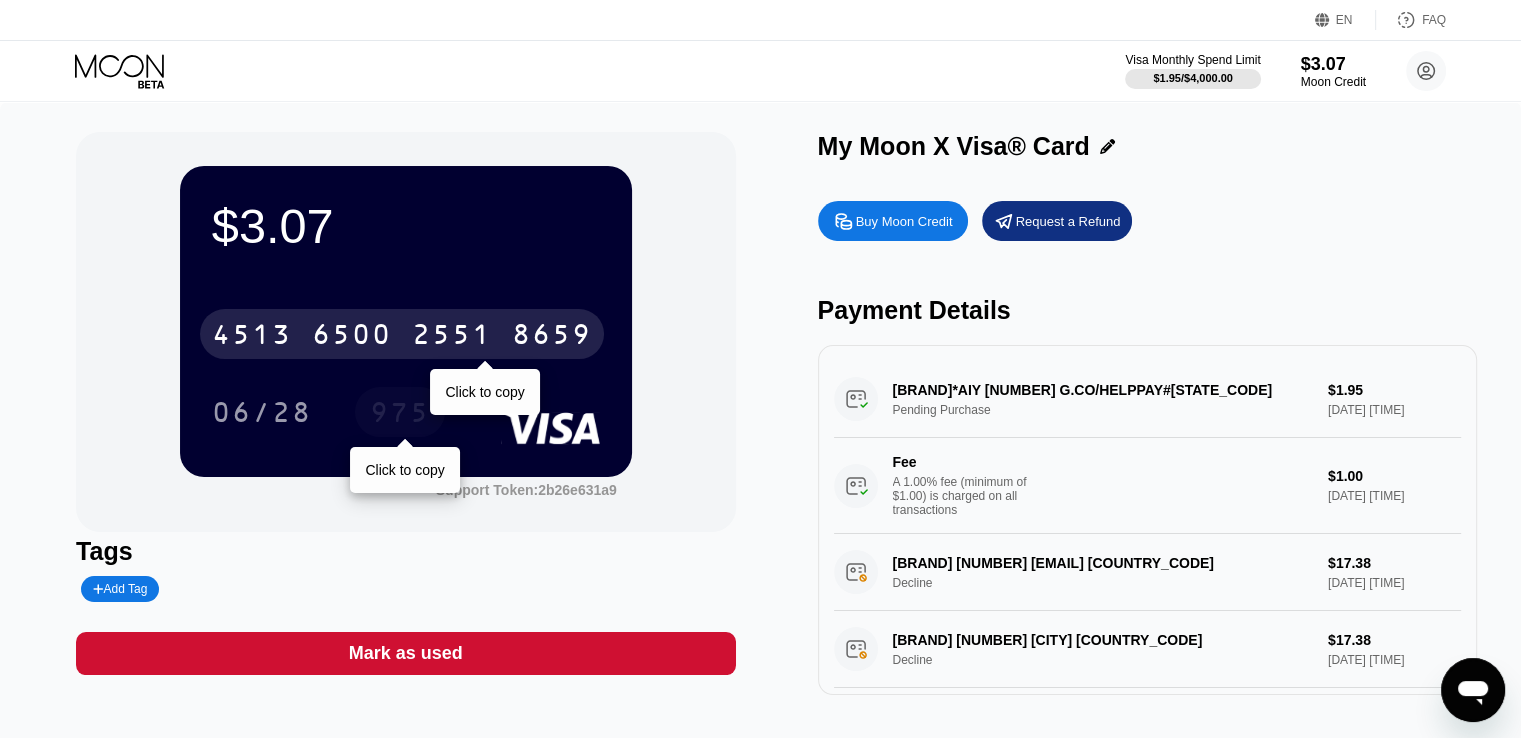 click on "975" at bounding box center (400, 415) 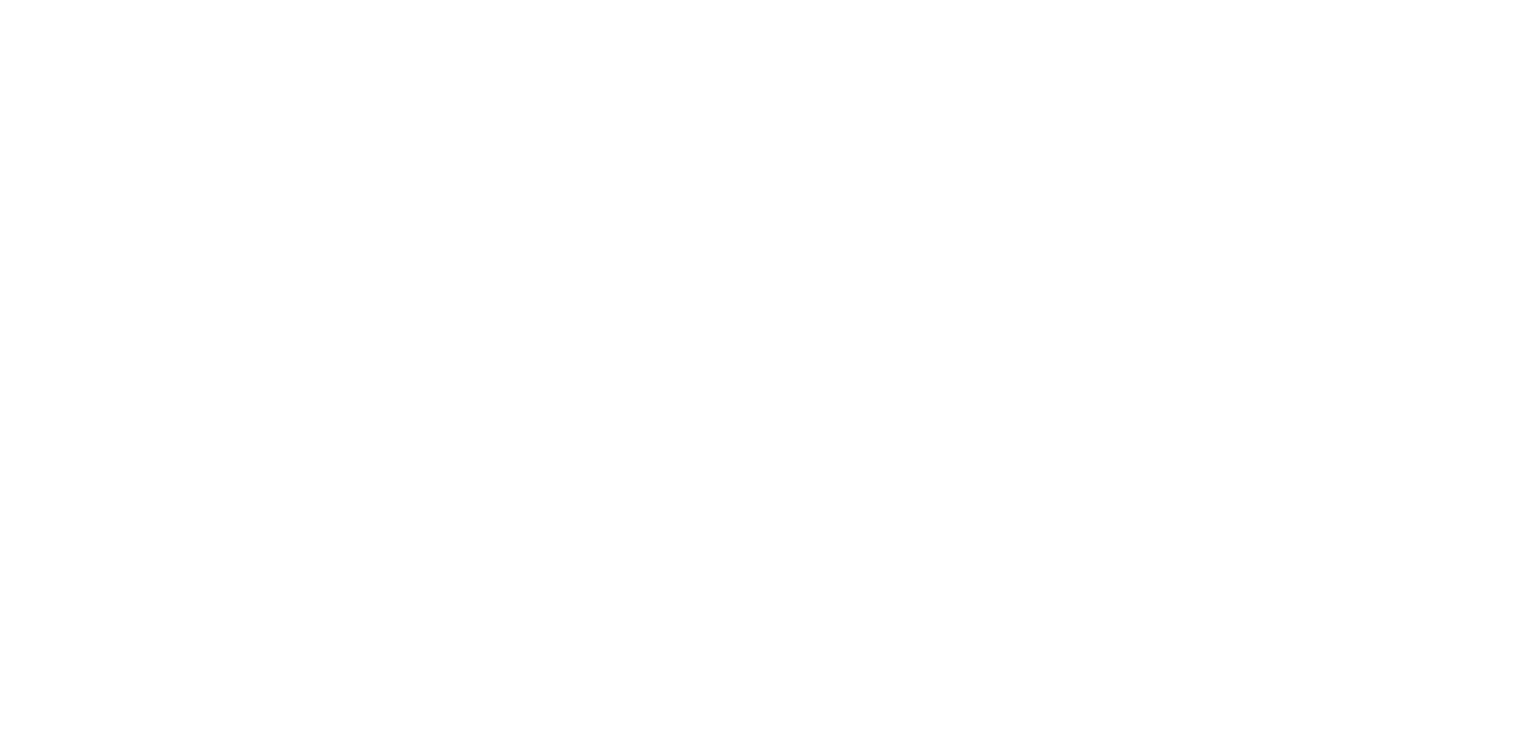 scroll, scrollTop: 0, scrollLeft: 0, axis: both 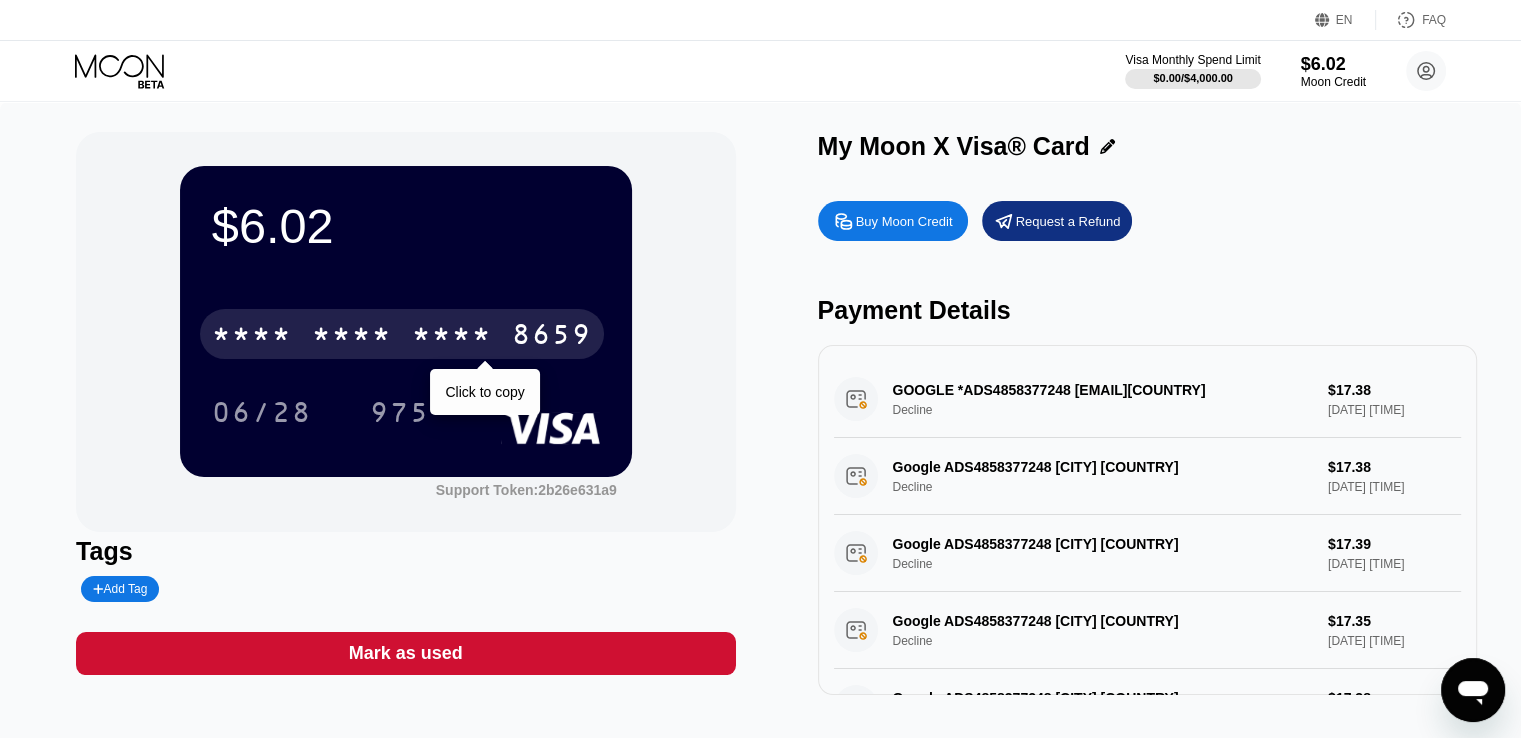 click on "* * * *" at bounding box center [452, 337] 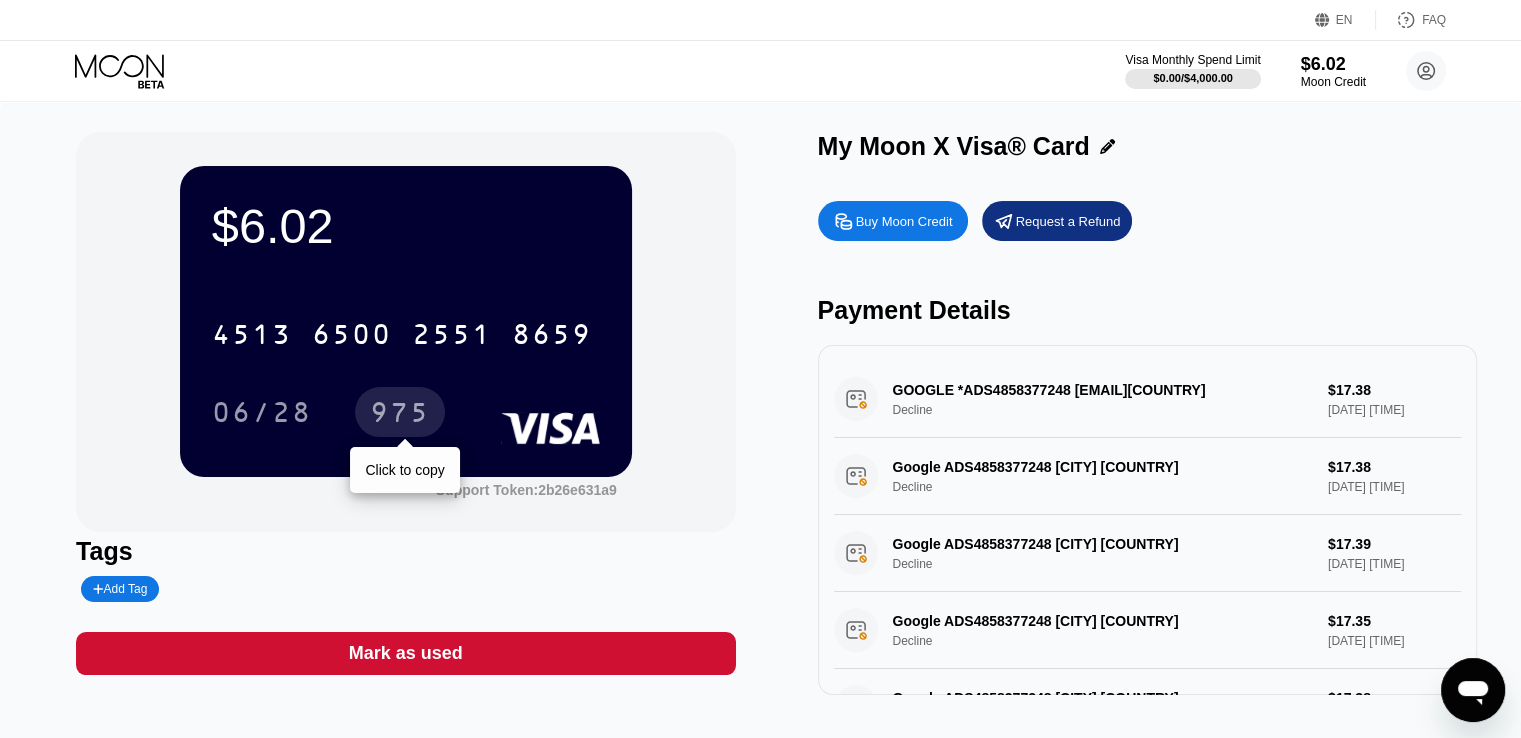 click on "975" at bounding box center [400, 415] 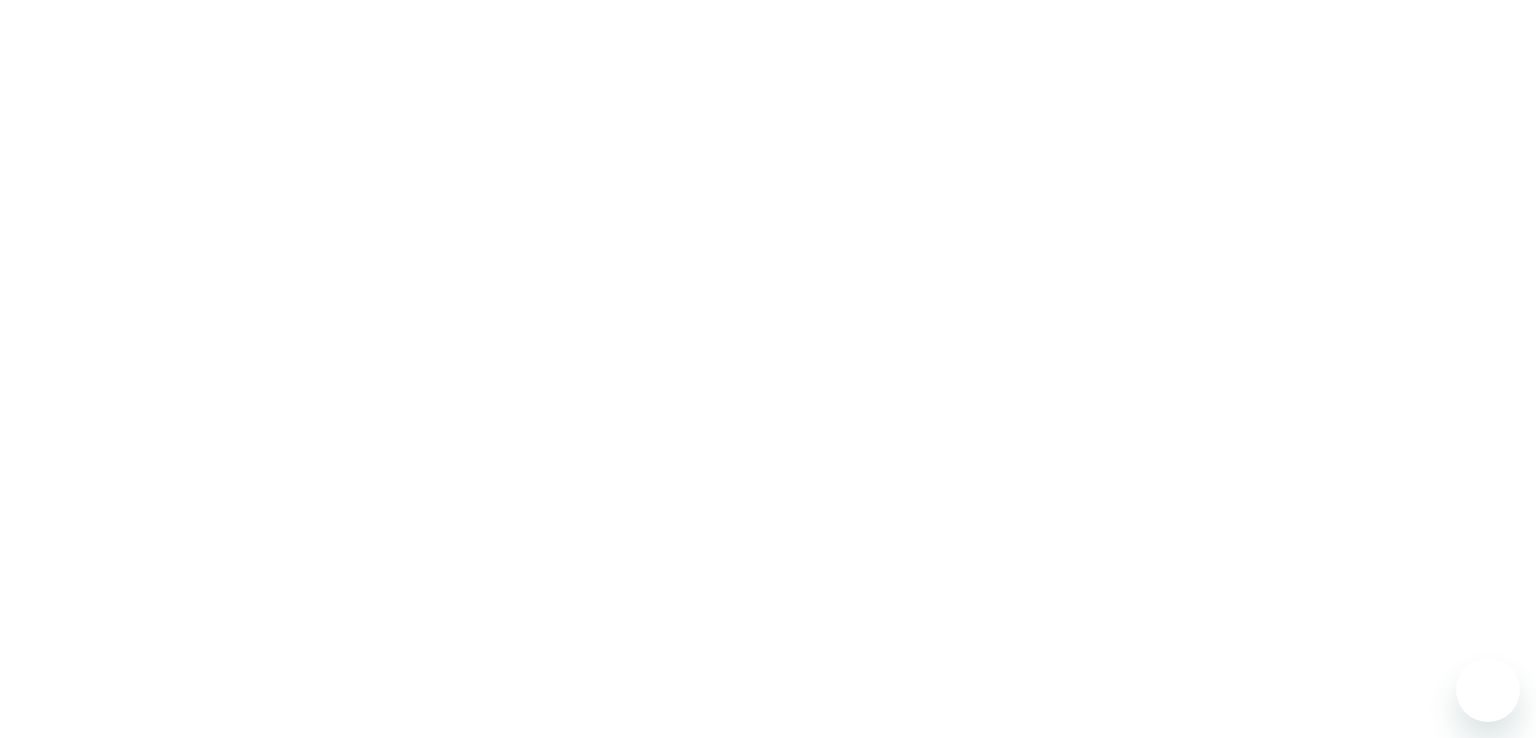 scroll, scrollTop: 0, scrollLeft: 0, axis: both 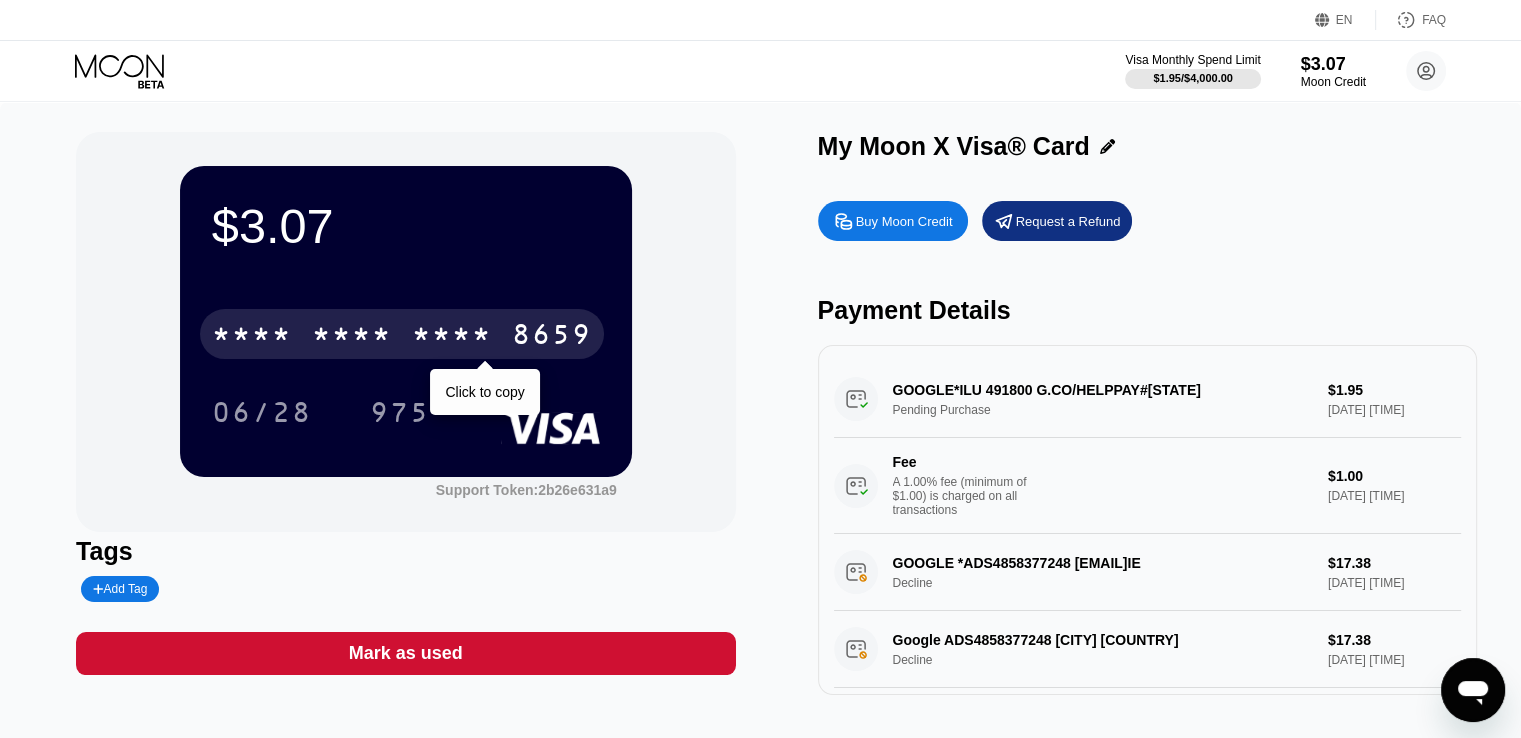 click on "* * * *" at bounding box center (452, 337) 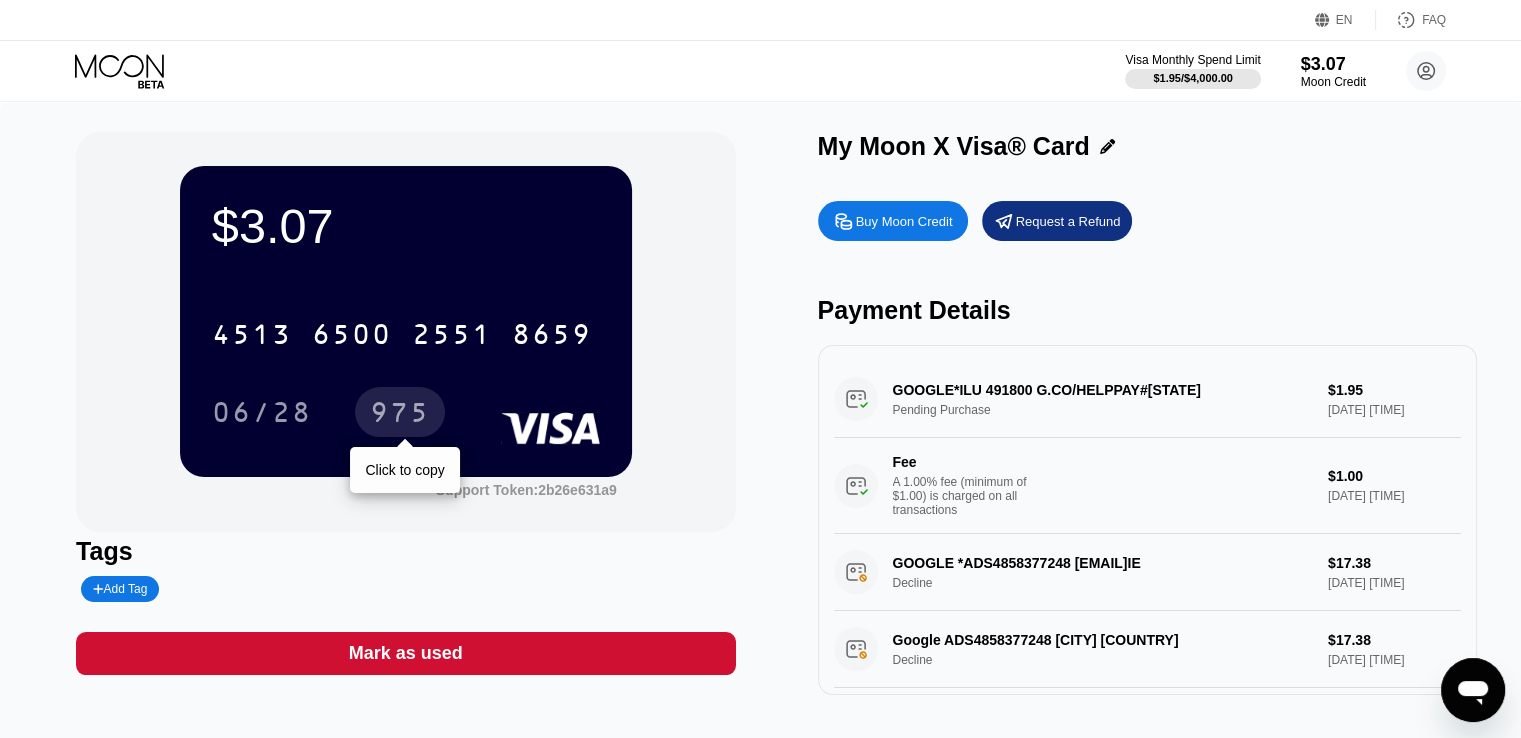 click on "975" at bounding box center [400, 415] 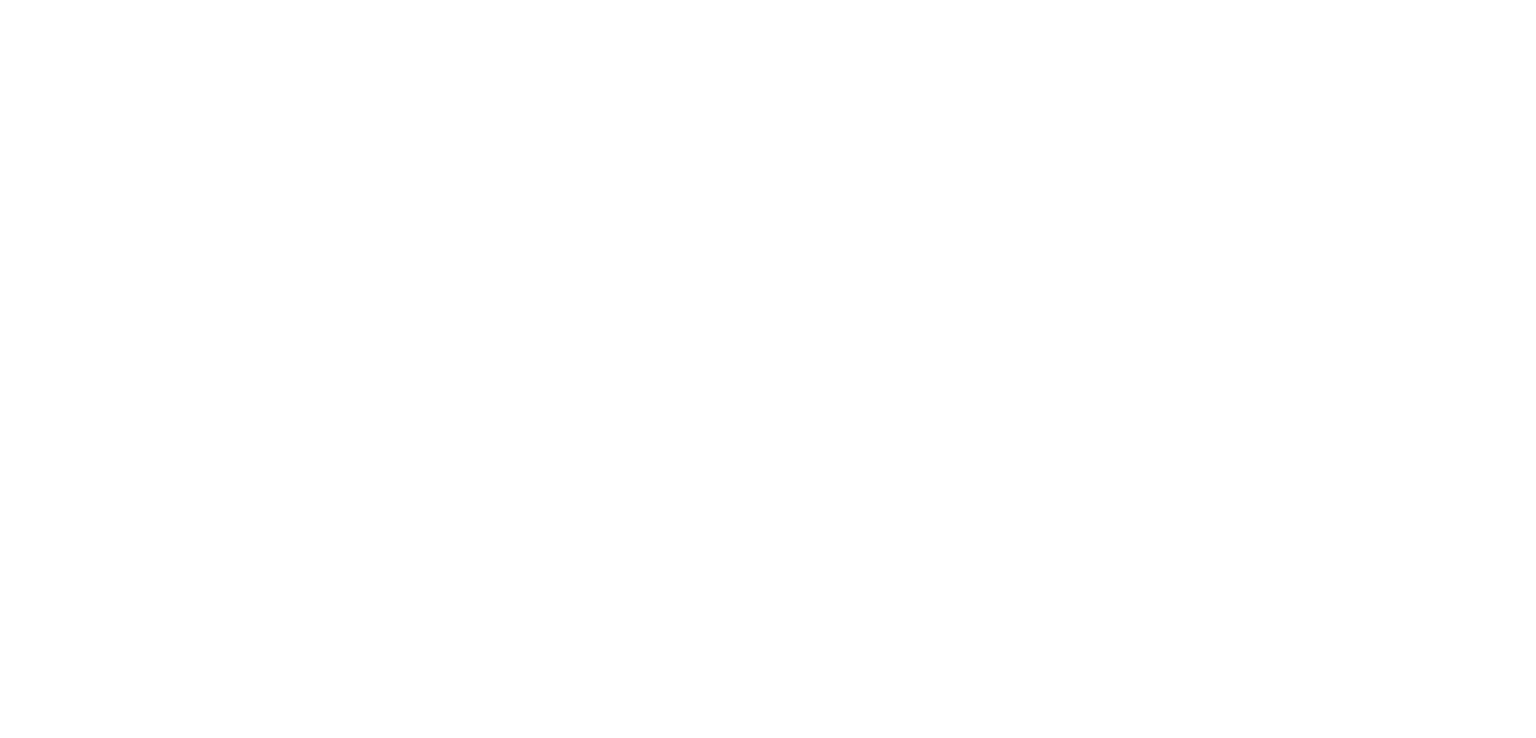 scroll, scrollTop: 0, scrollLeft: 0, axis: both 